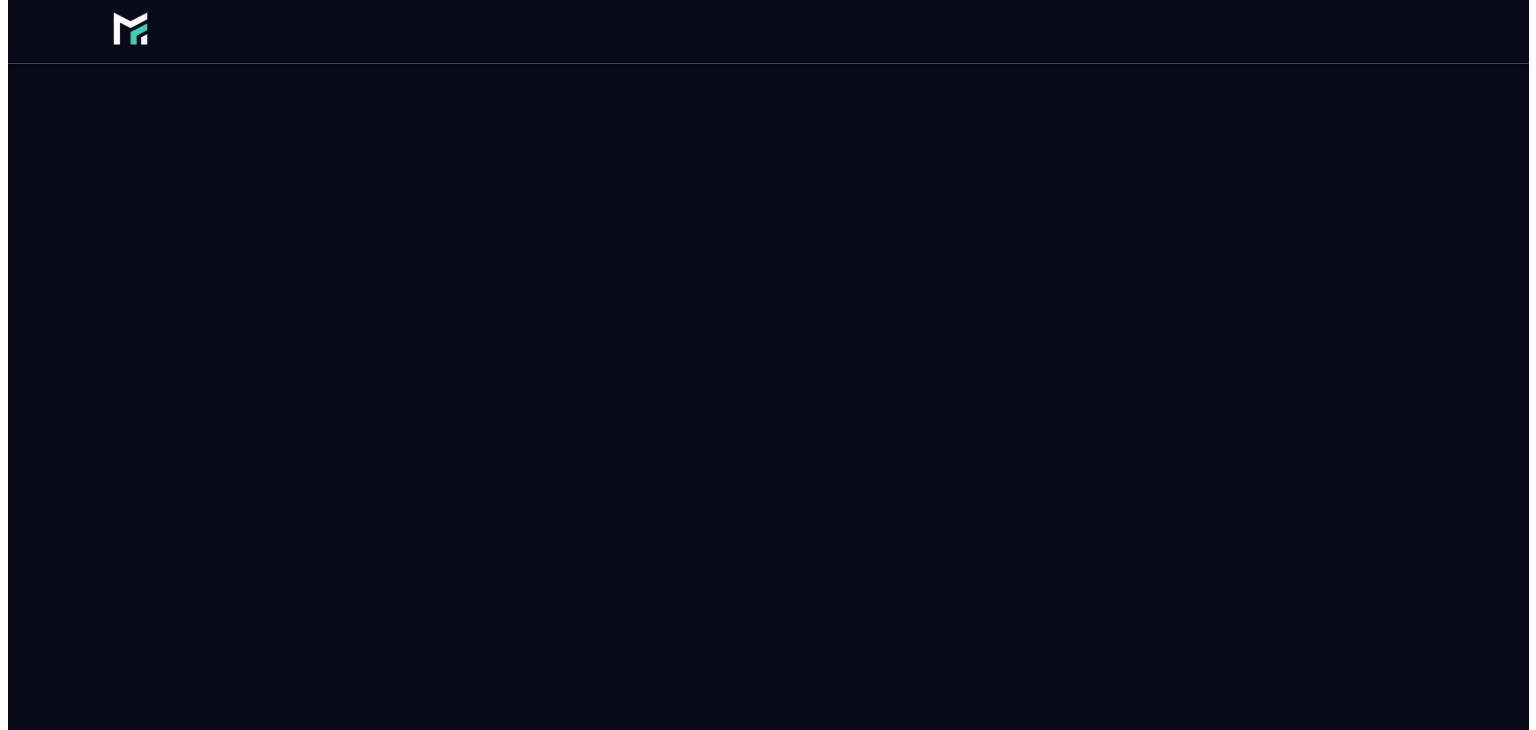 scroll, scrollTop: 0, scrollLeft: 0, axis: both 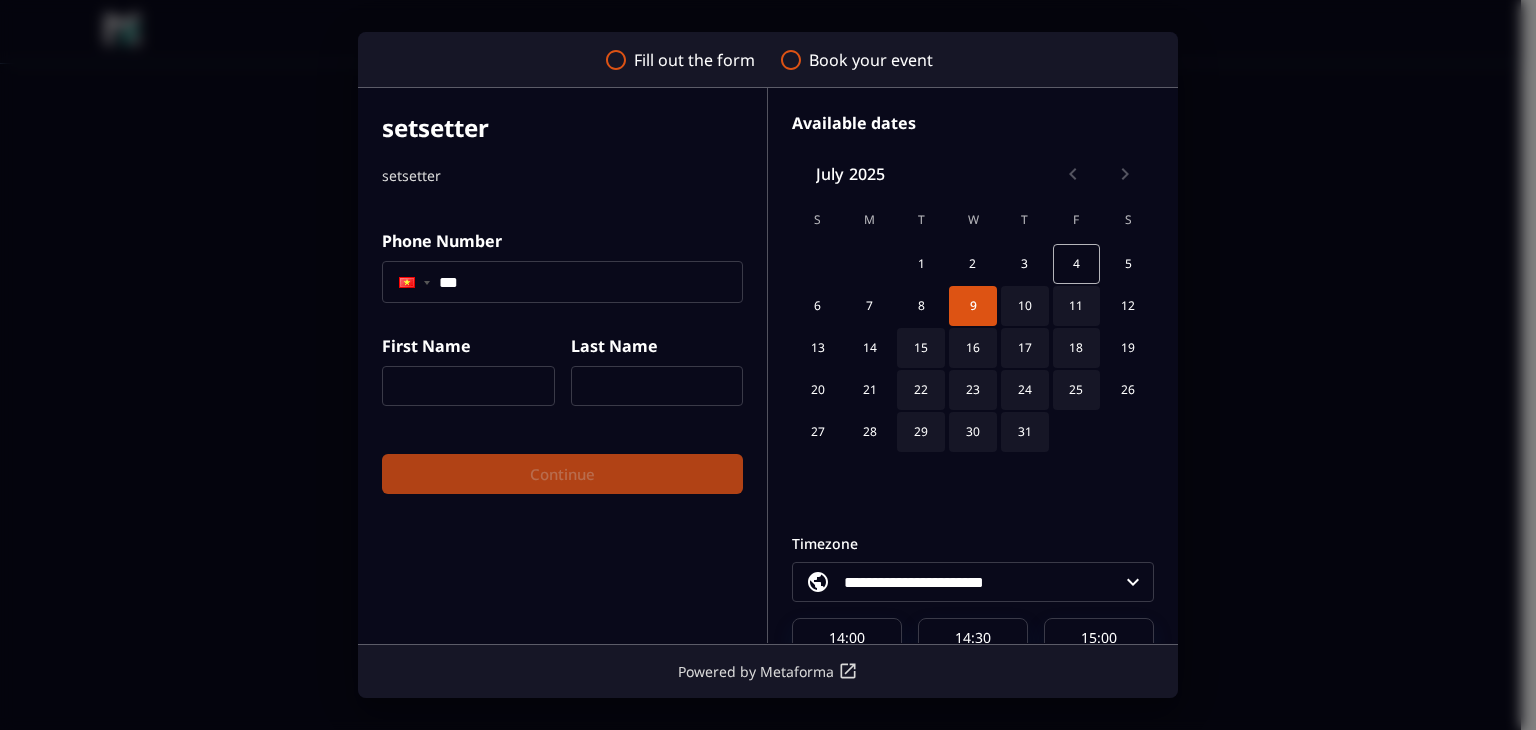 click on "***" 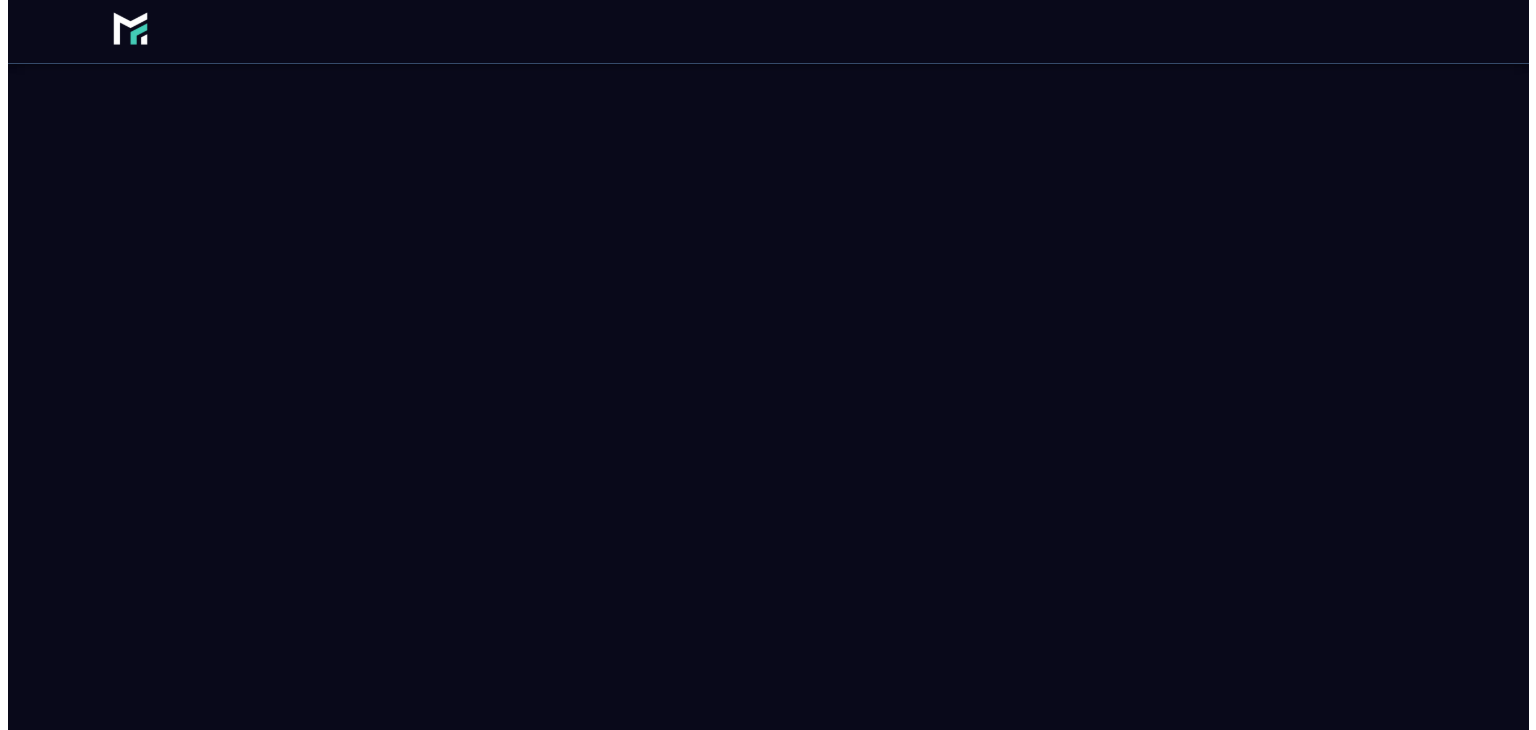 scroll, scrollTop: 0, scrollLeft: 0, axis: both 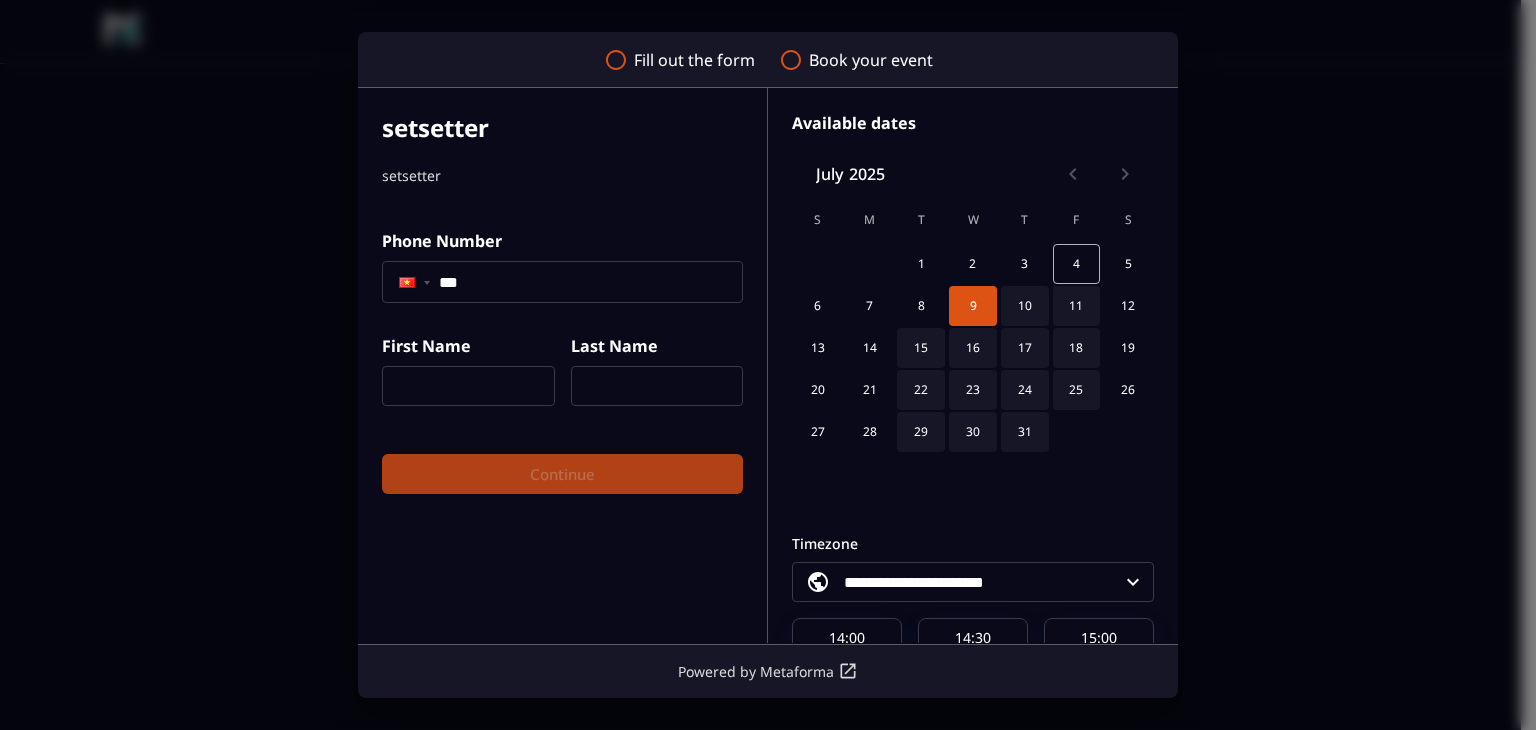 click on "***" 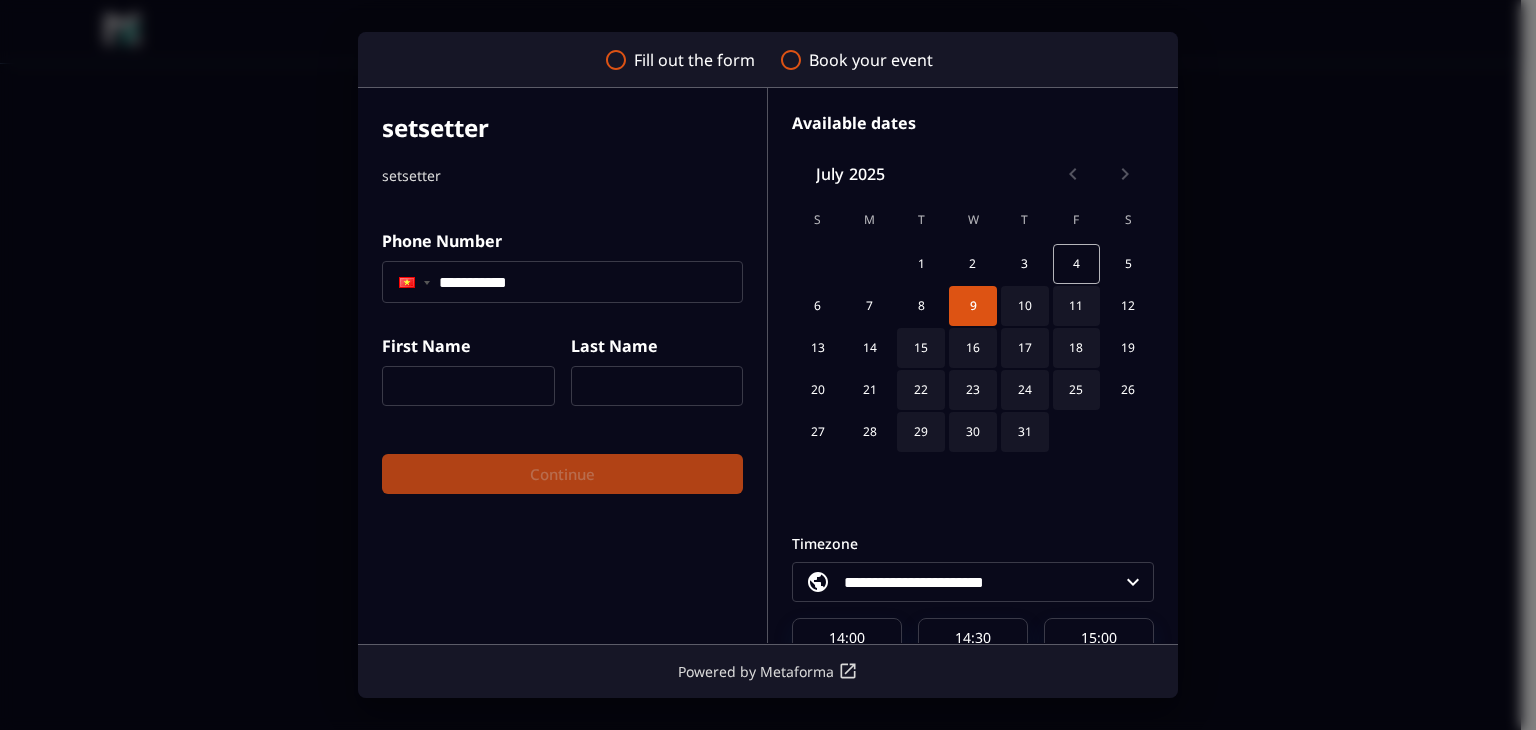 click on "First Name ​" at bounding box center (460, 362) 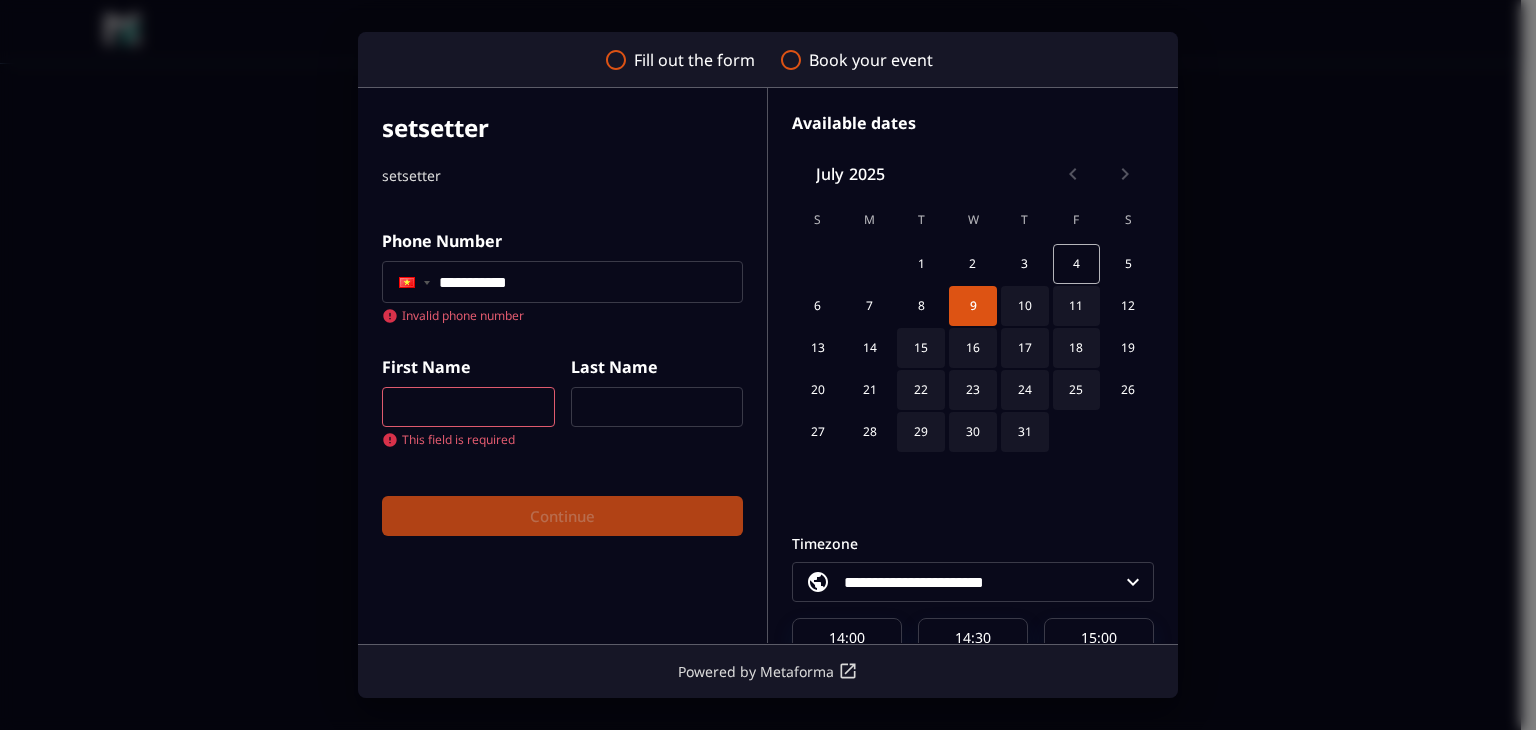 click on "**********" 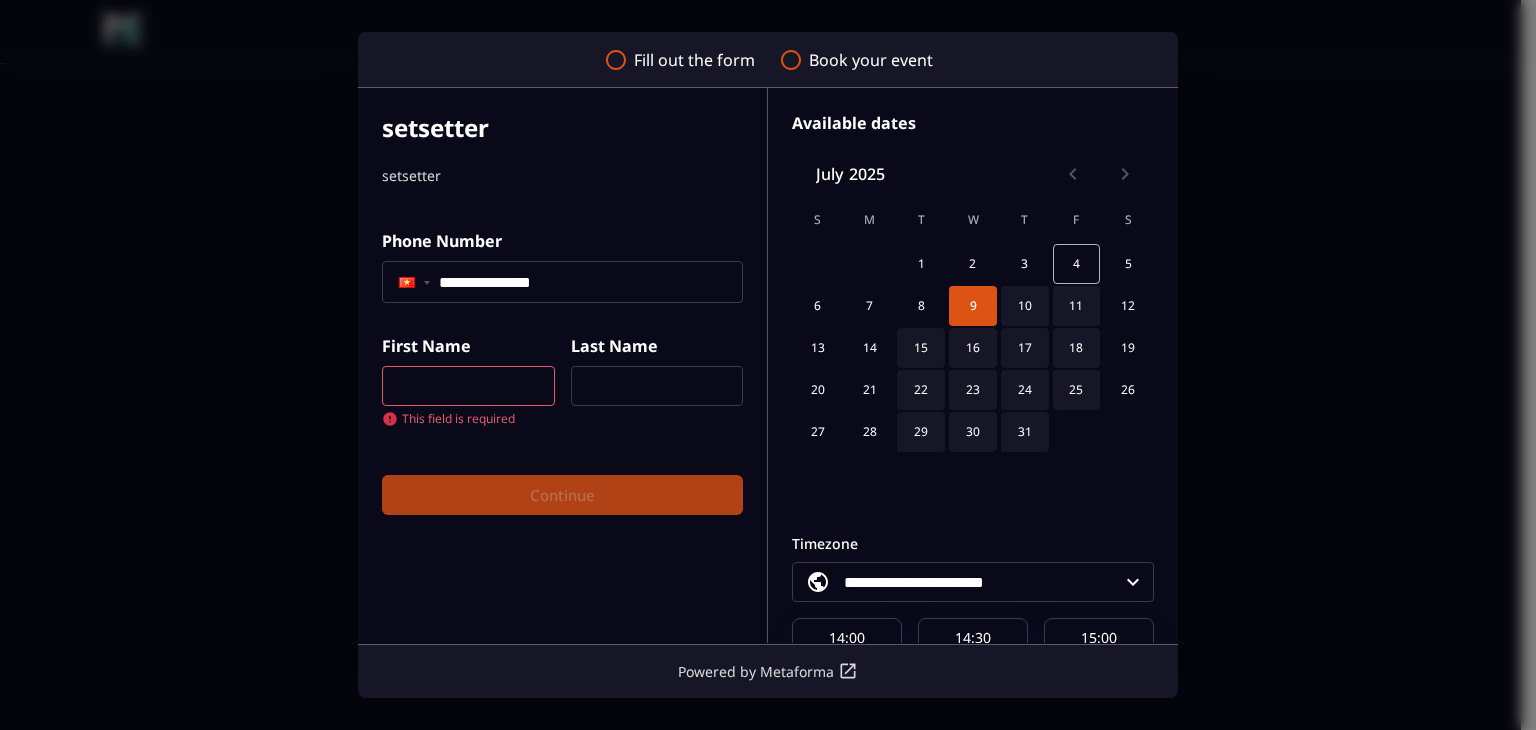 type on "**********" 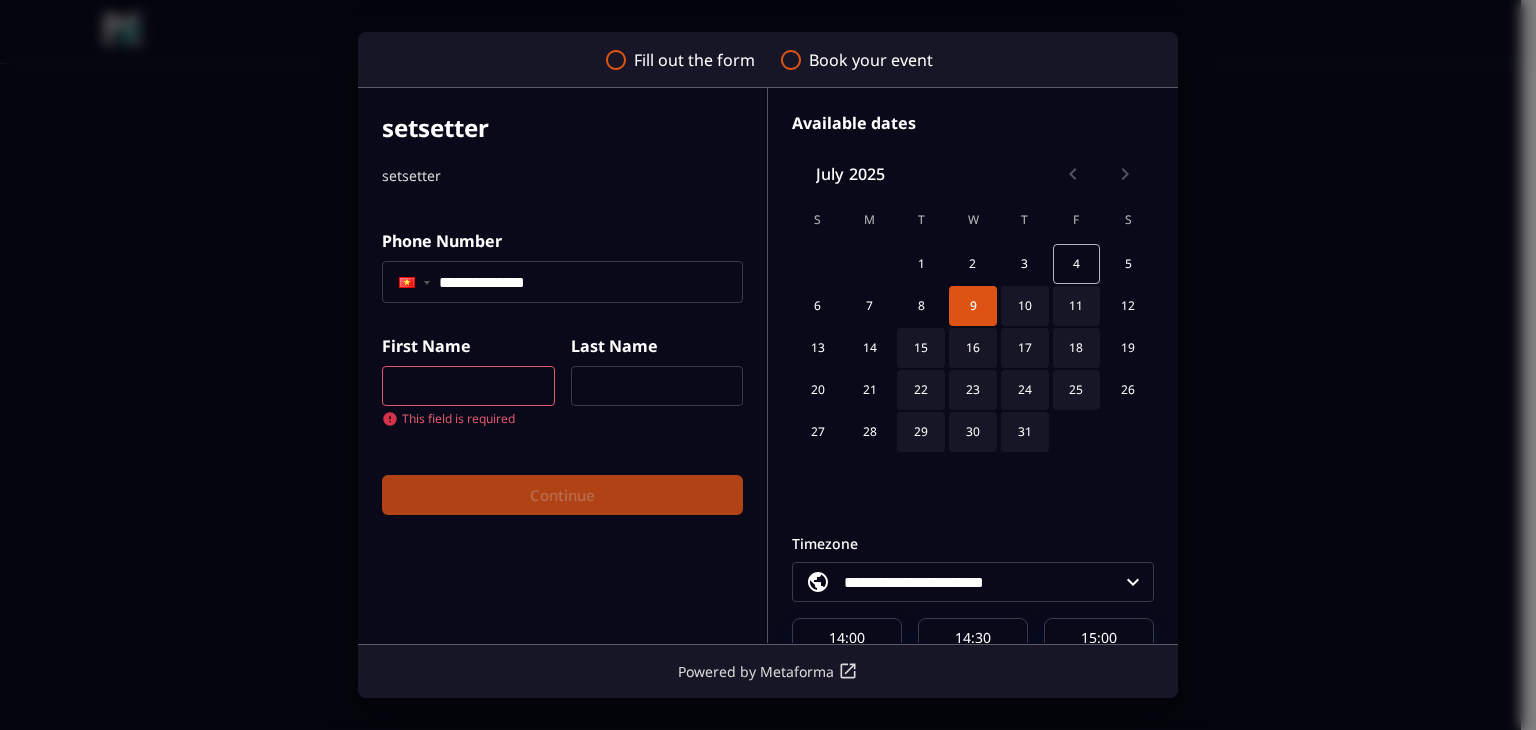 click at bounding box center (468, 386) 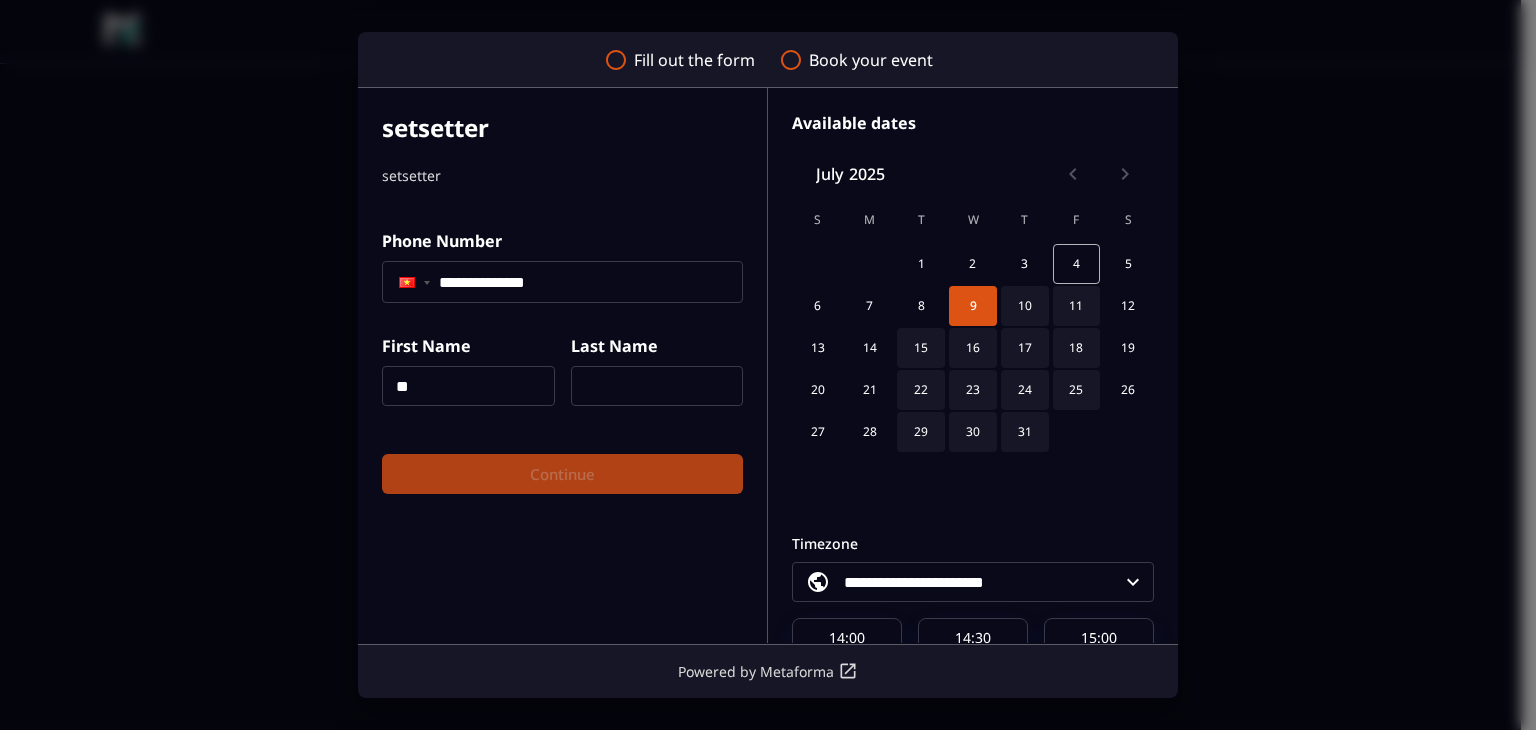 type on "**" 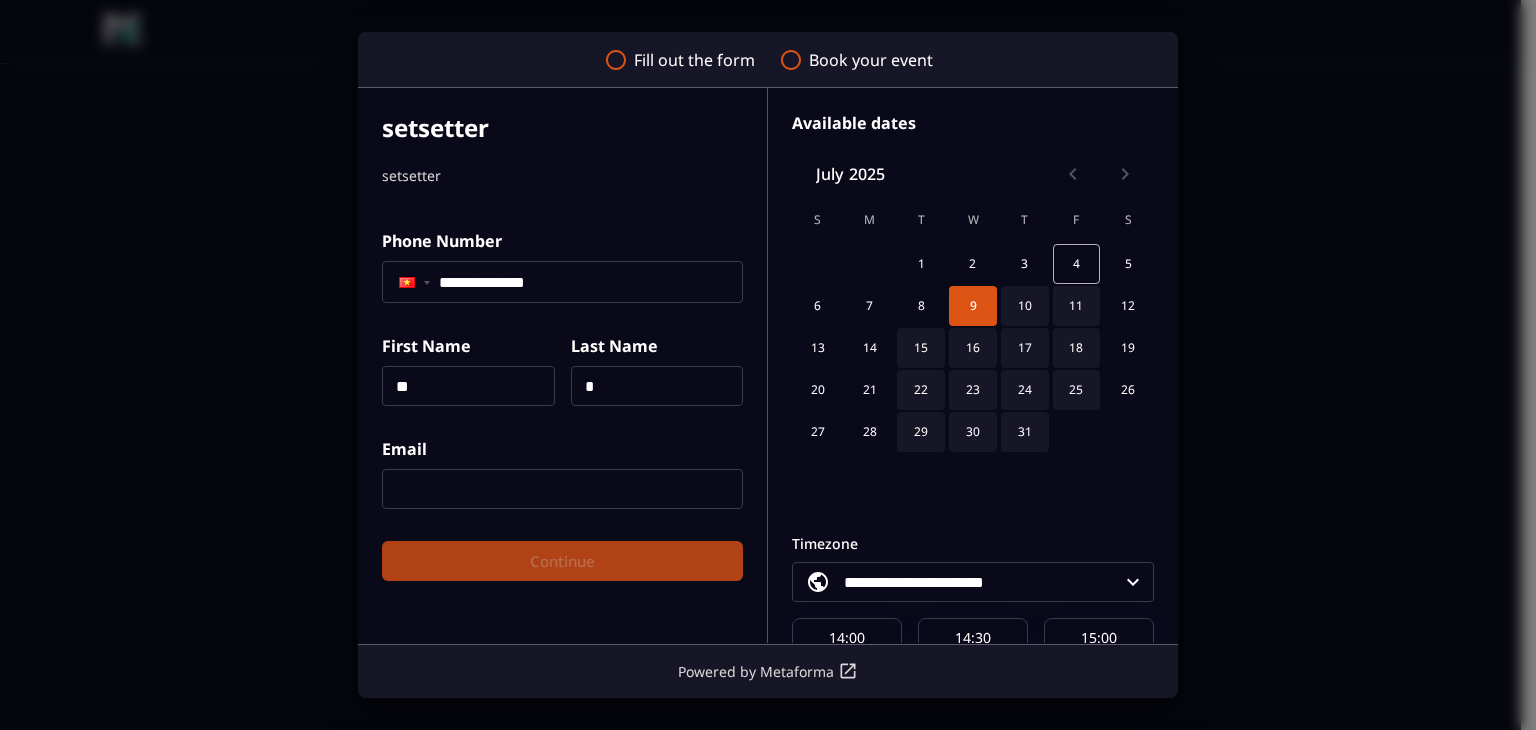 type on "*" 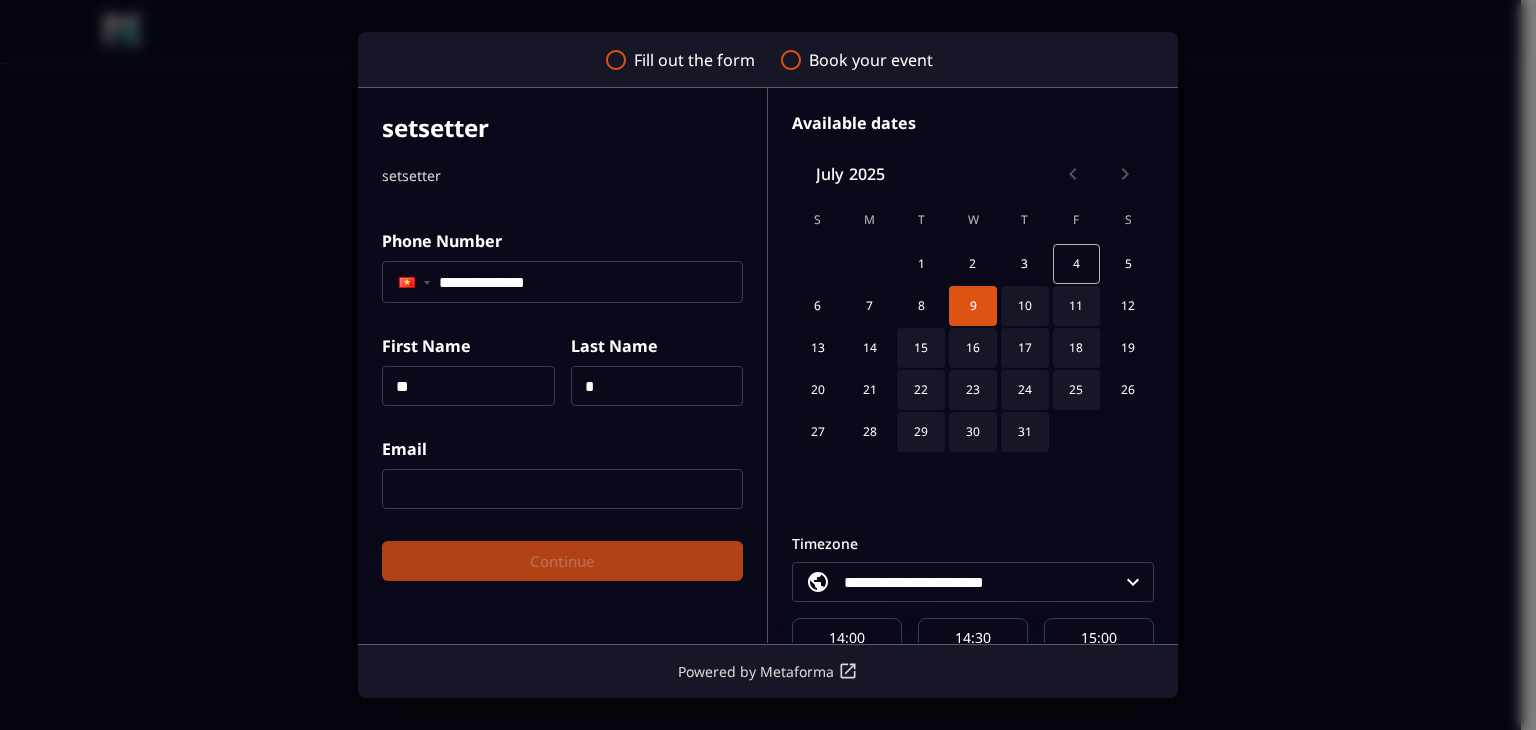 click at bounding box center [562, 489] 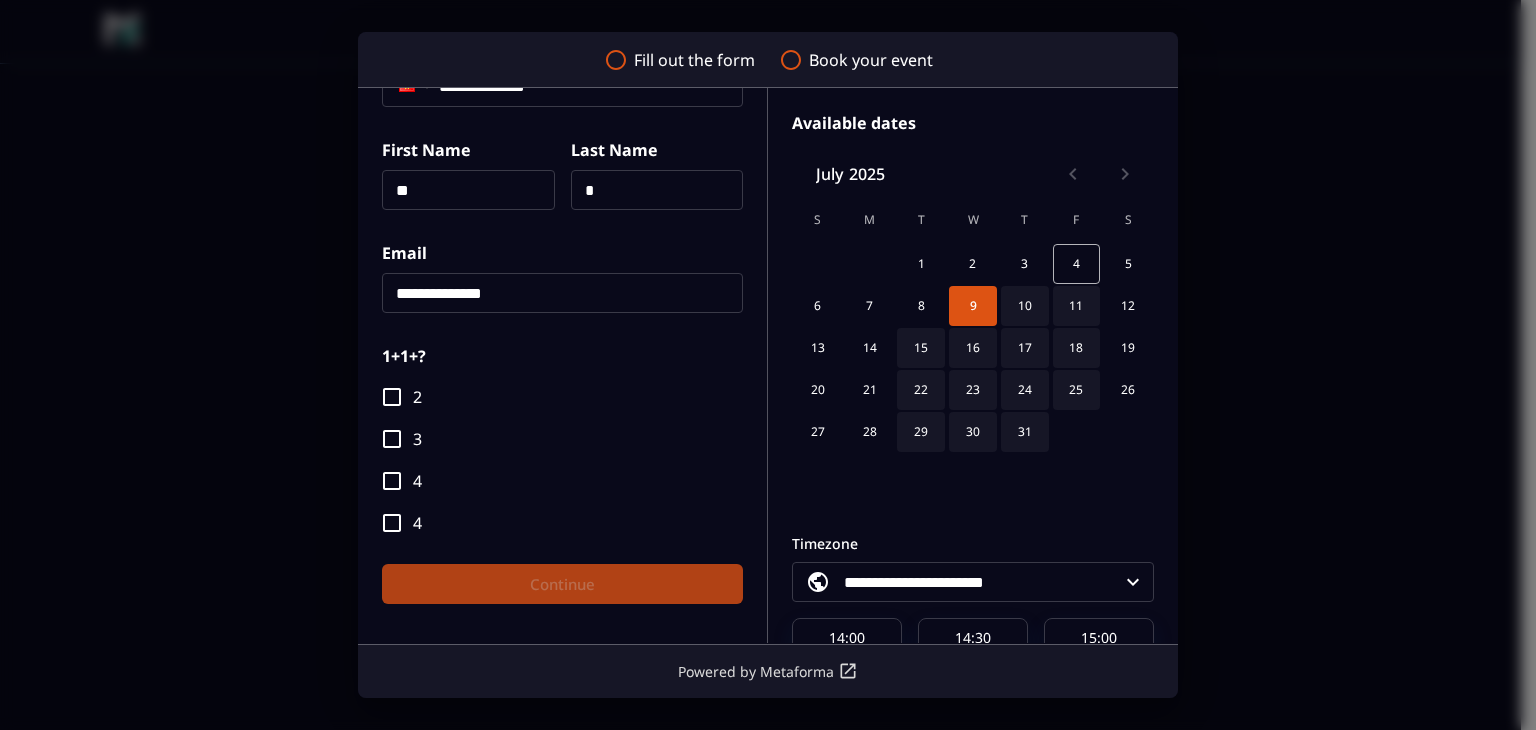 scroll, scrollTop: 197, scrollLeft: 0, axis: vertical 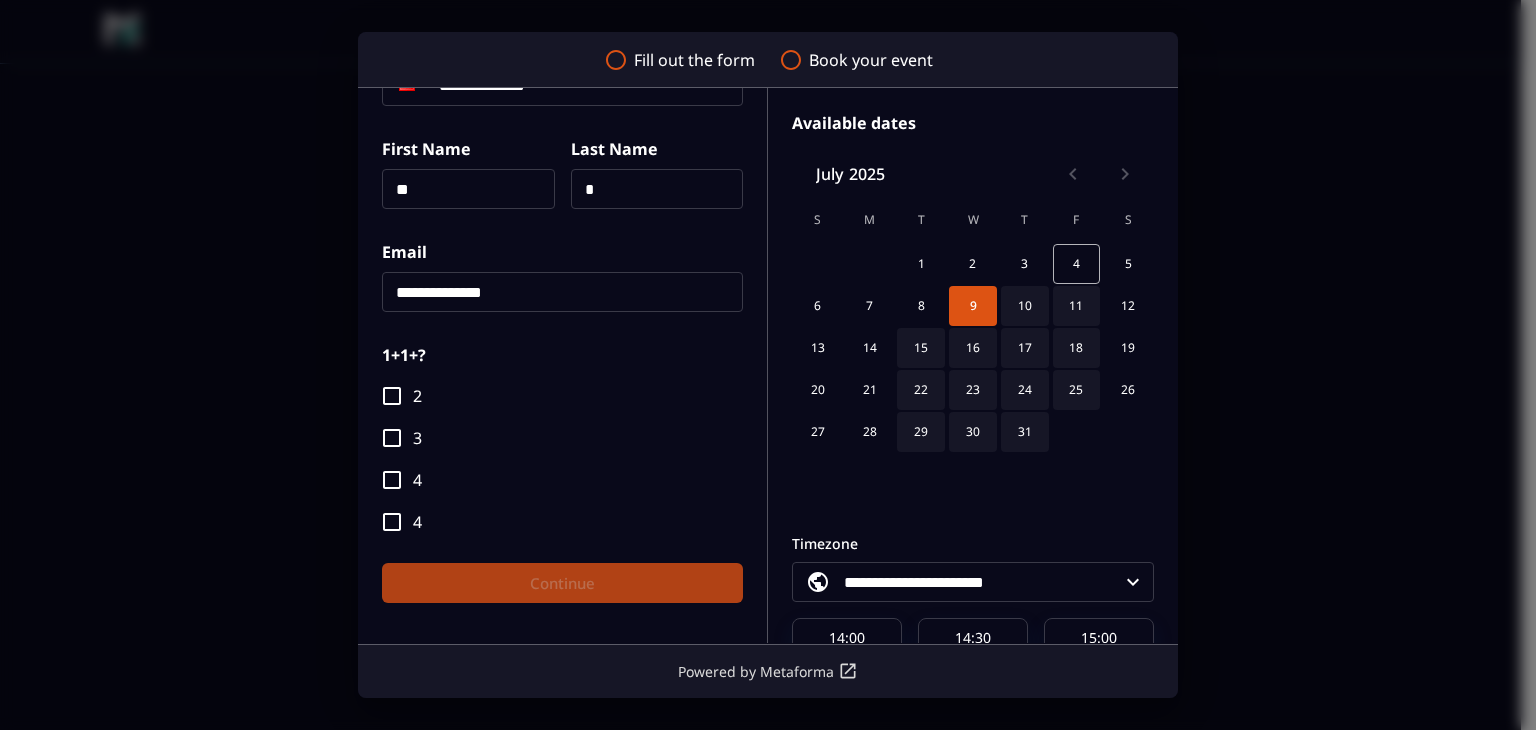 type on "**********" 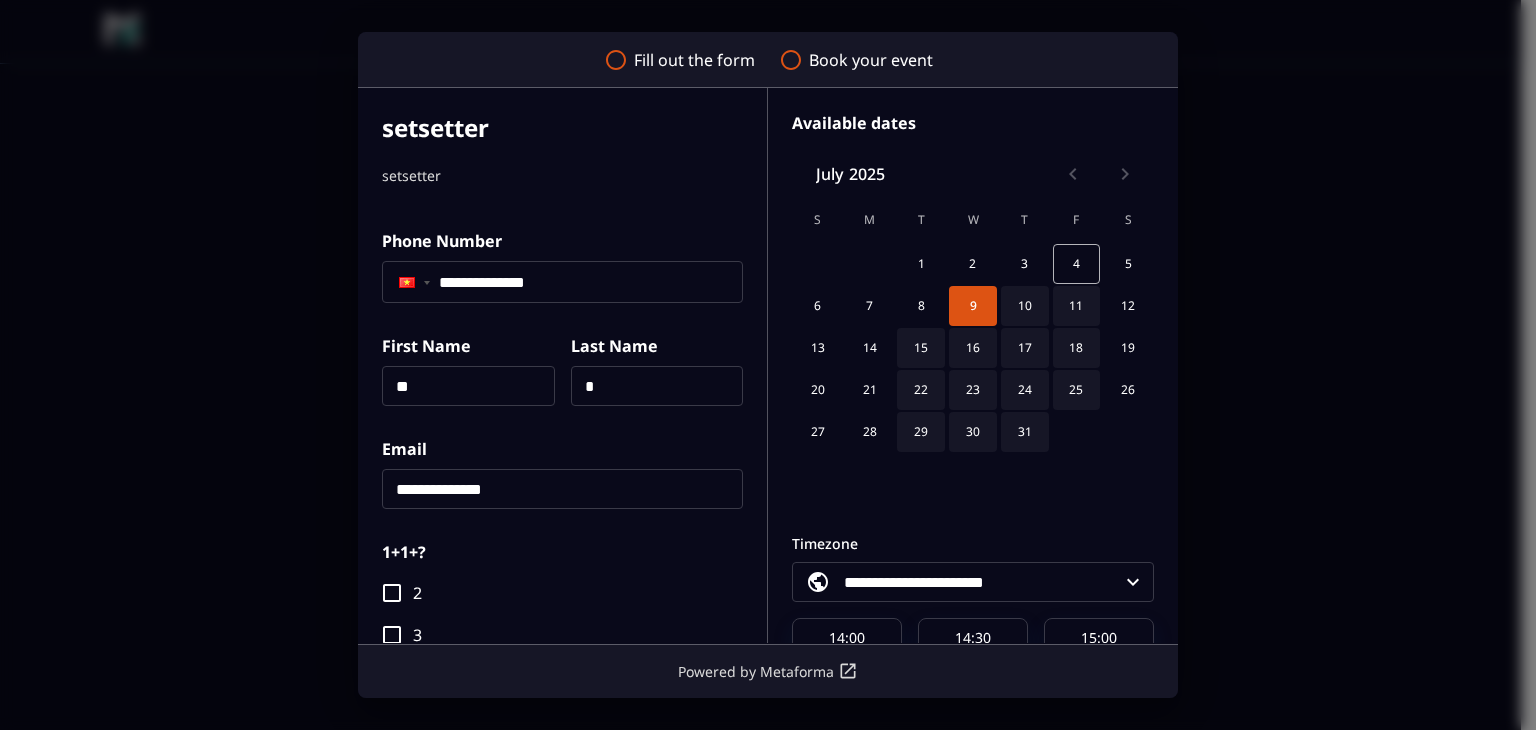 scroll, scrollTop: 197, scrollLeft: 0, axis: vertical 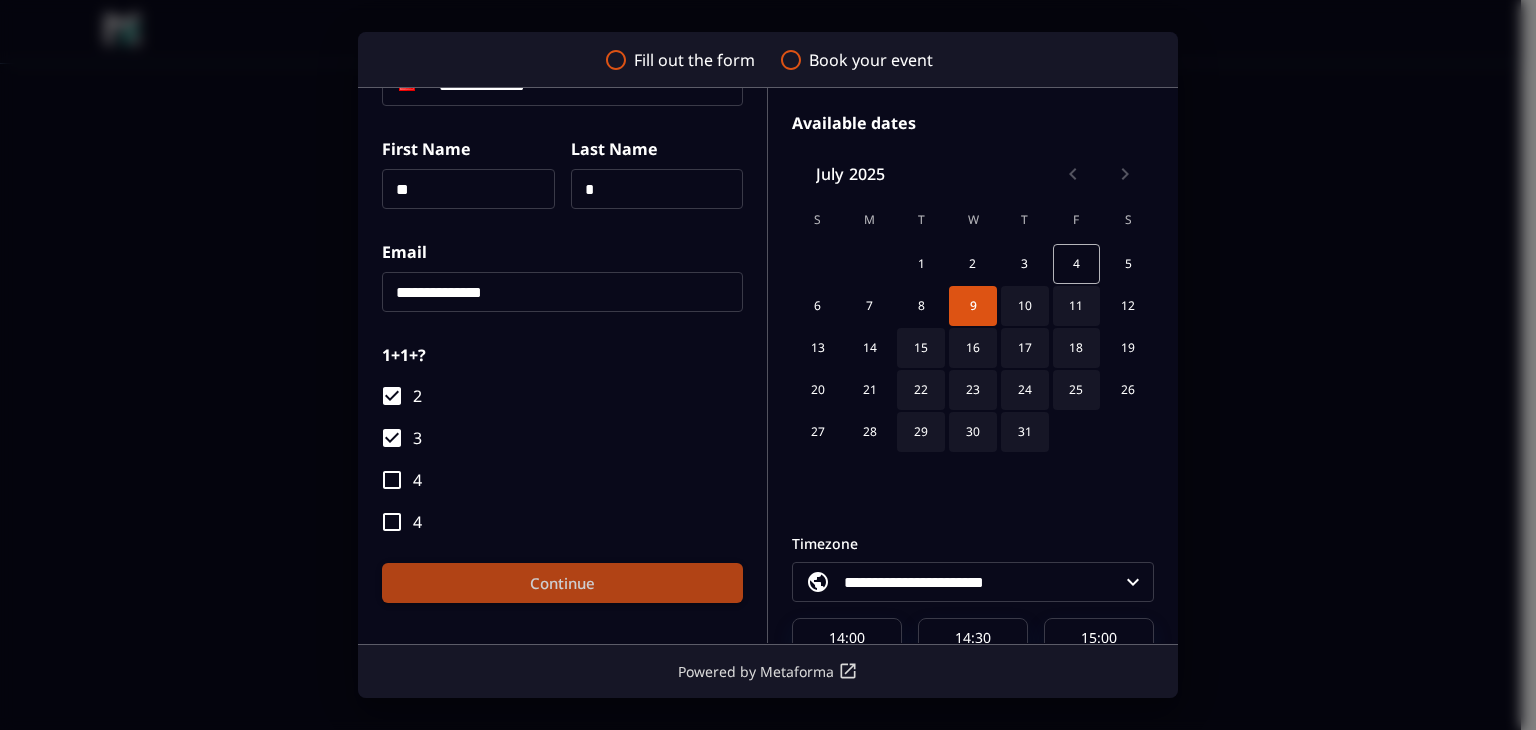 click on "Continue" at bounding box center [562, 583] 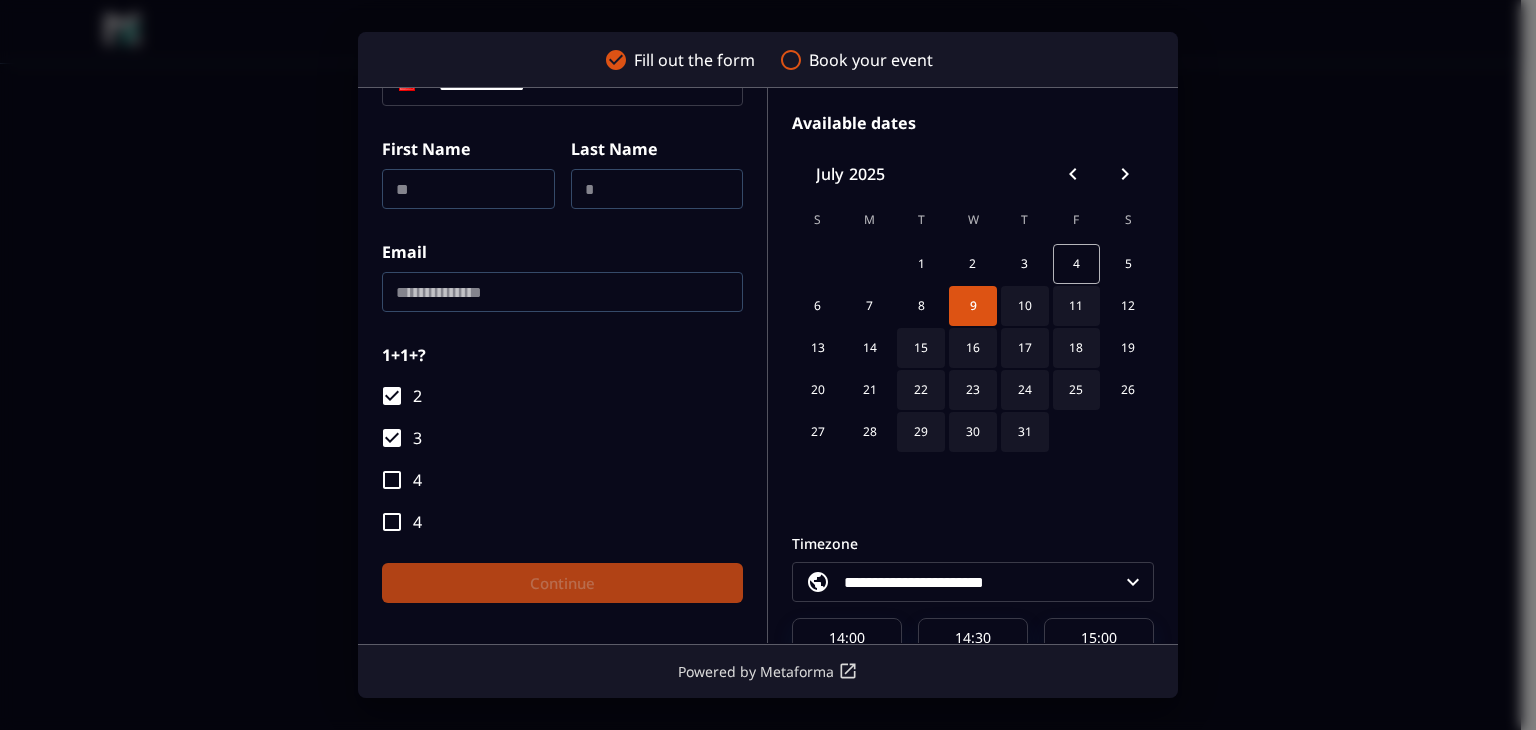 scroll, scrollTop: 290, scrollLeft: 0, axis: vertical 